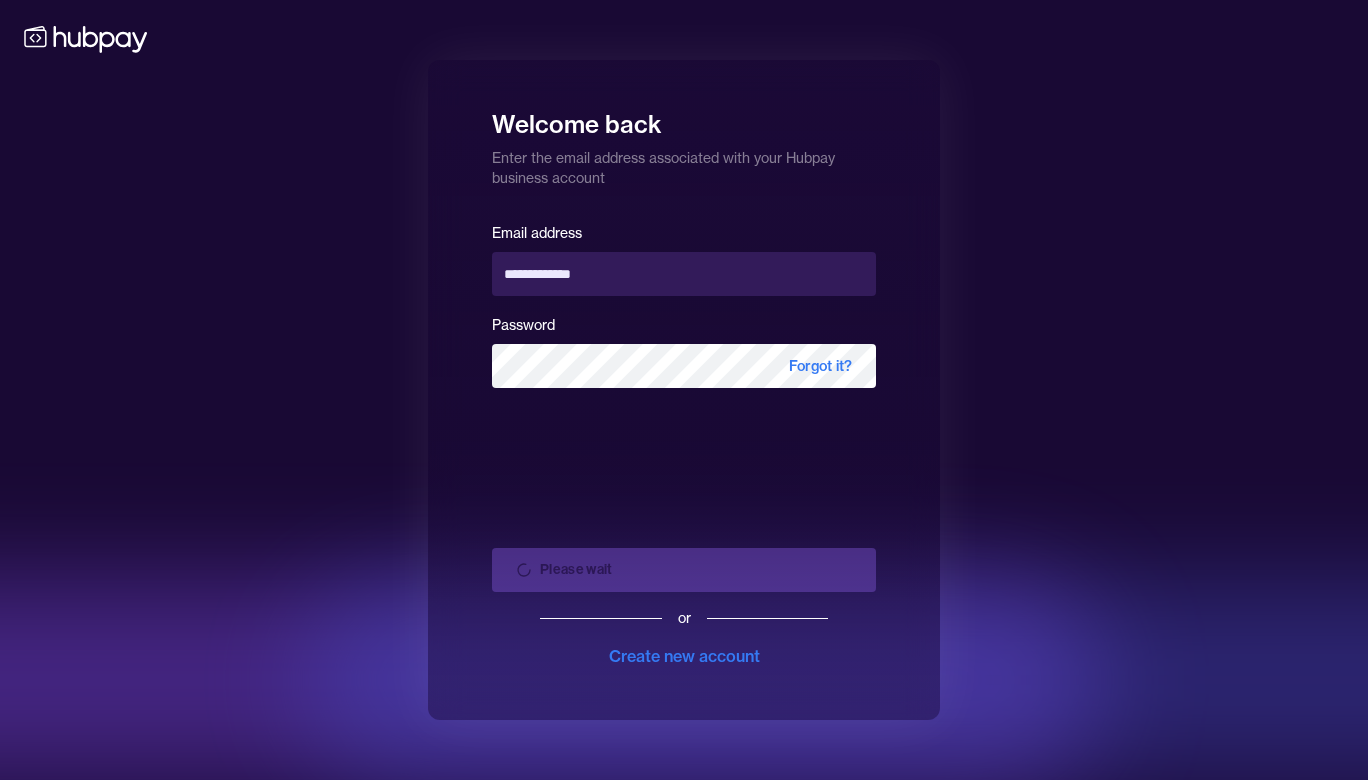 scroll, scrollTop: 0, scrollLeft: 0, axis: both 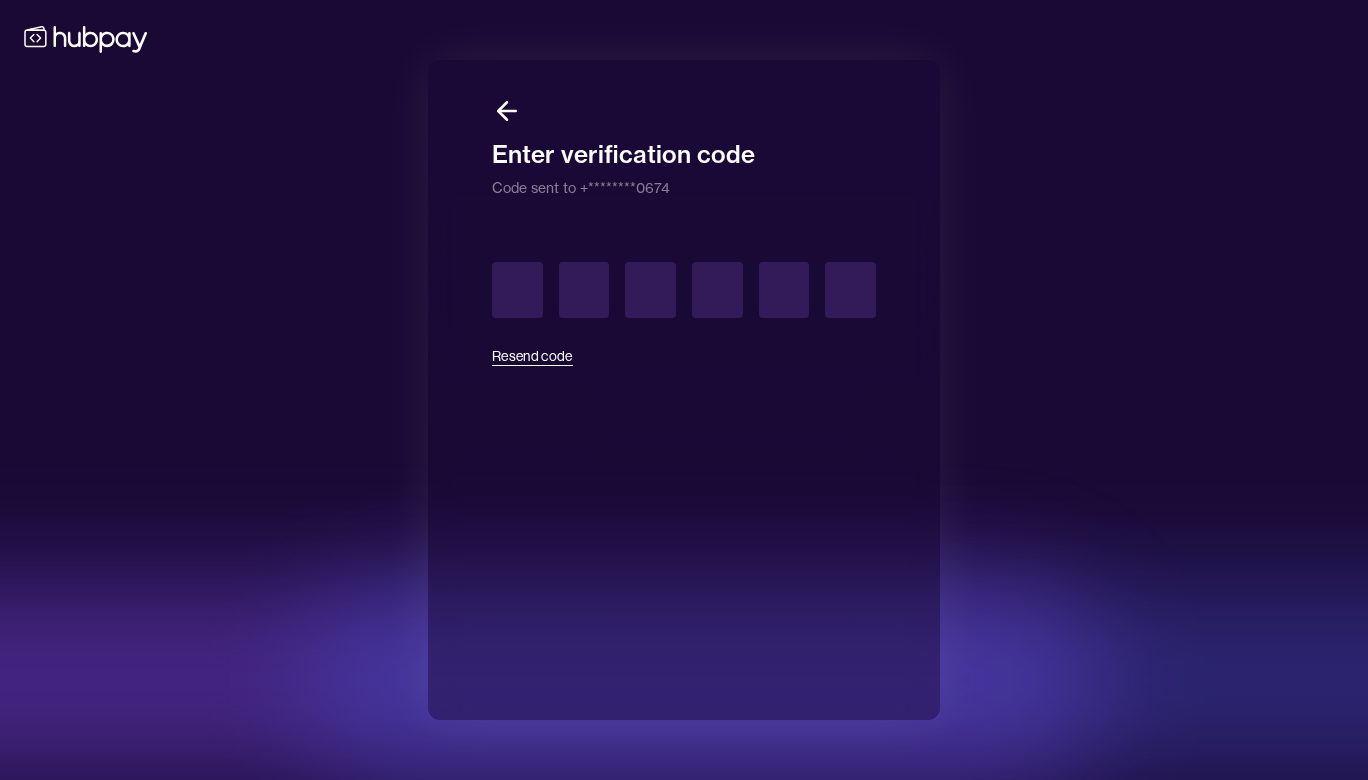type on "*" 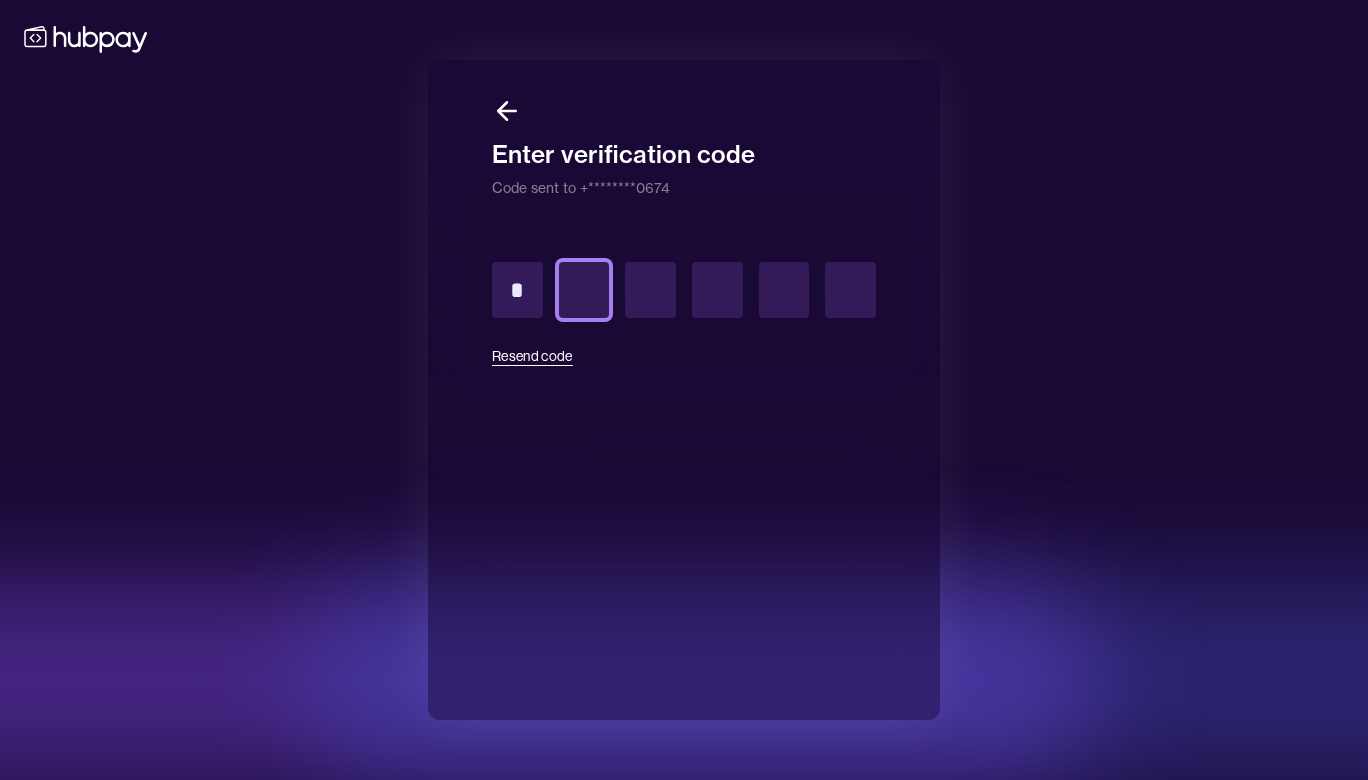 type on "*" 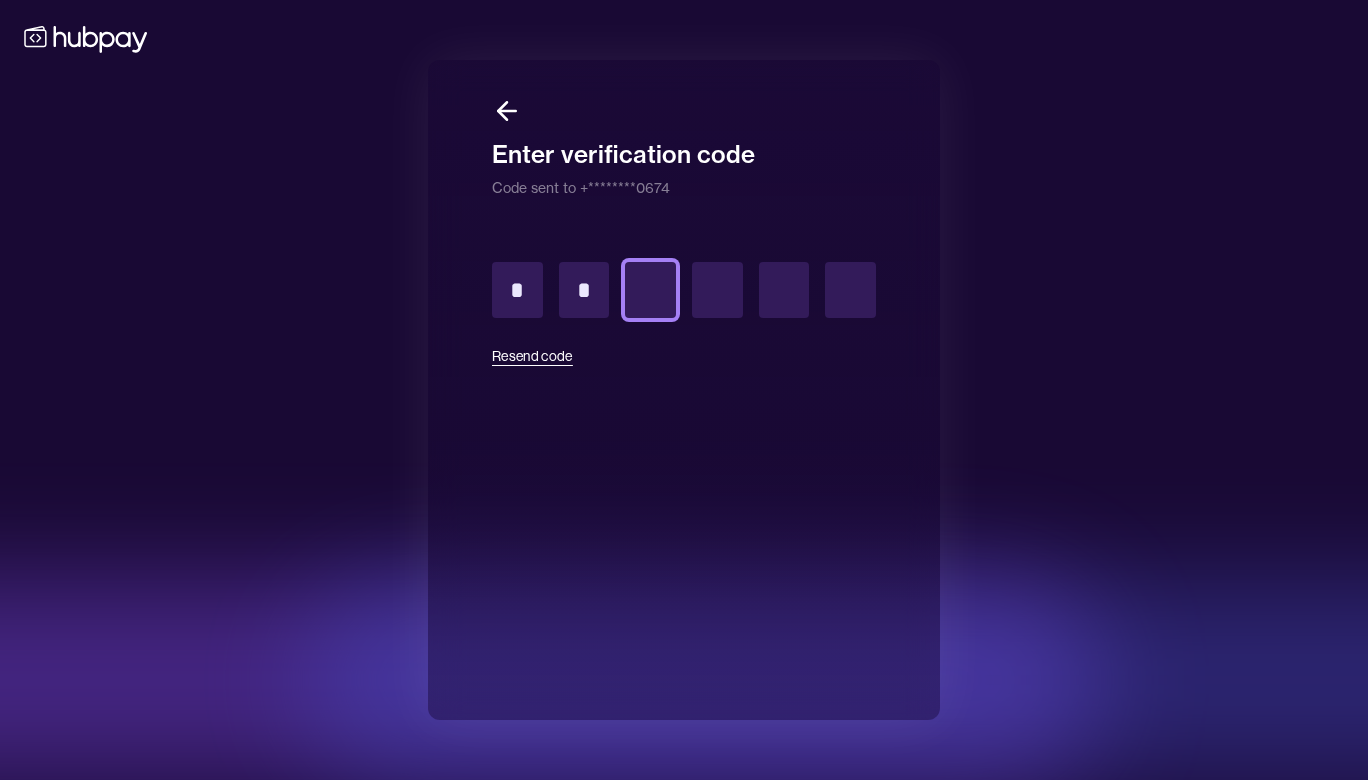 type on "*" 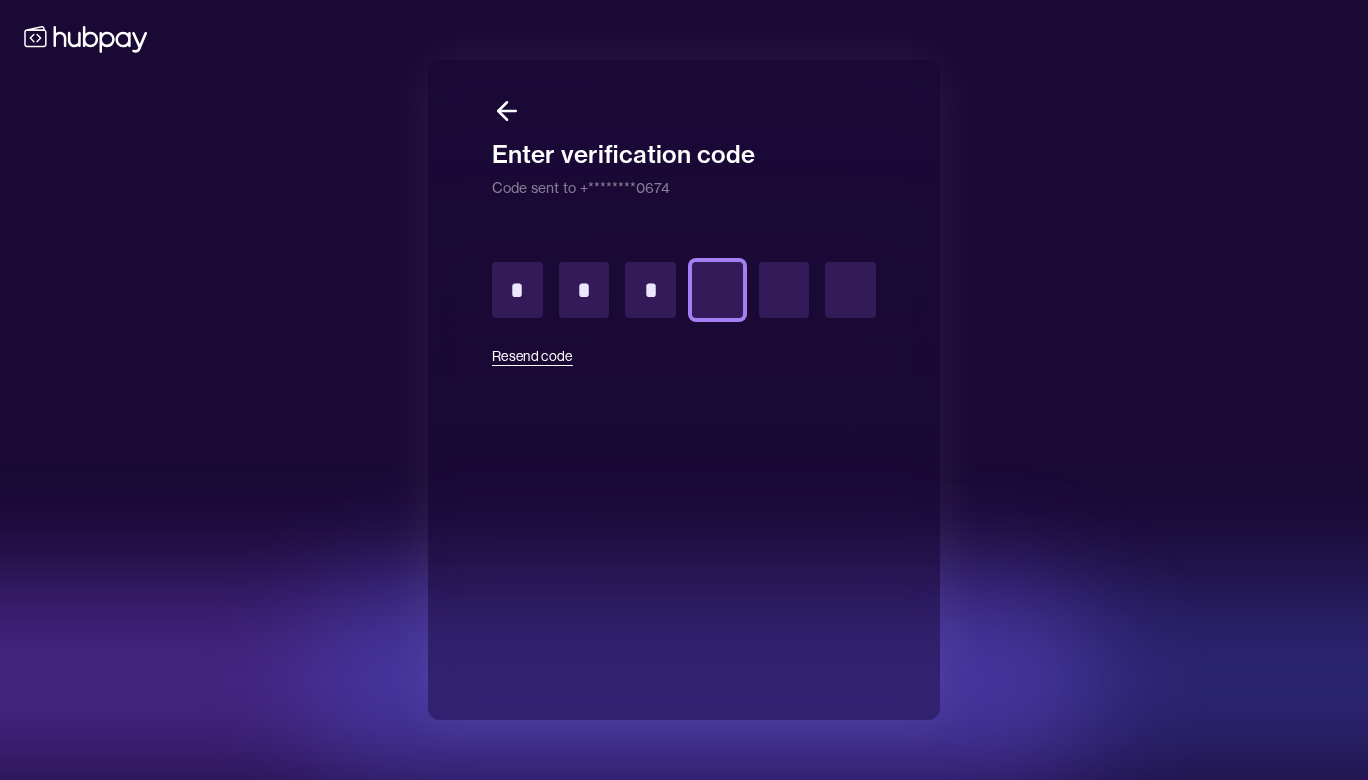 type on "*" 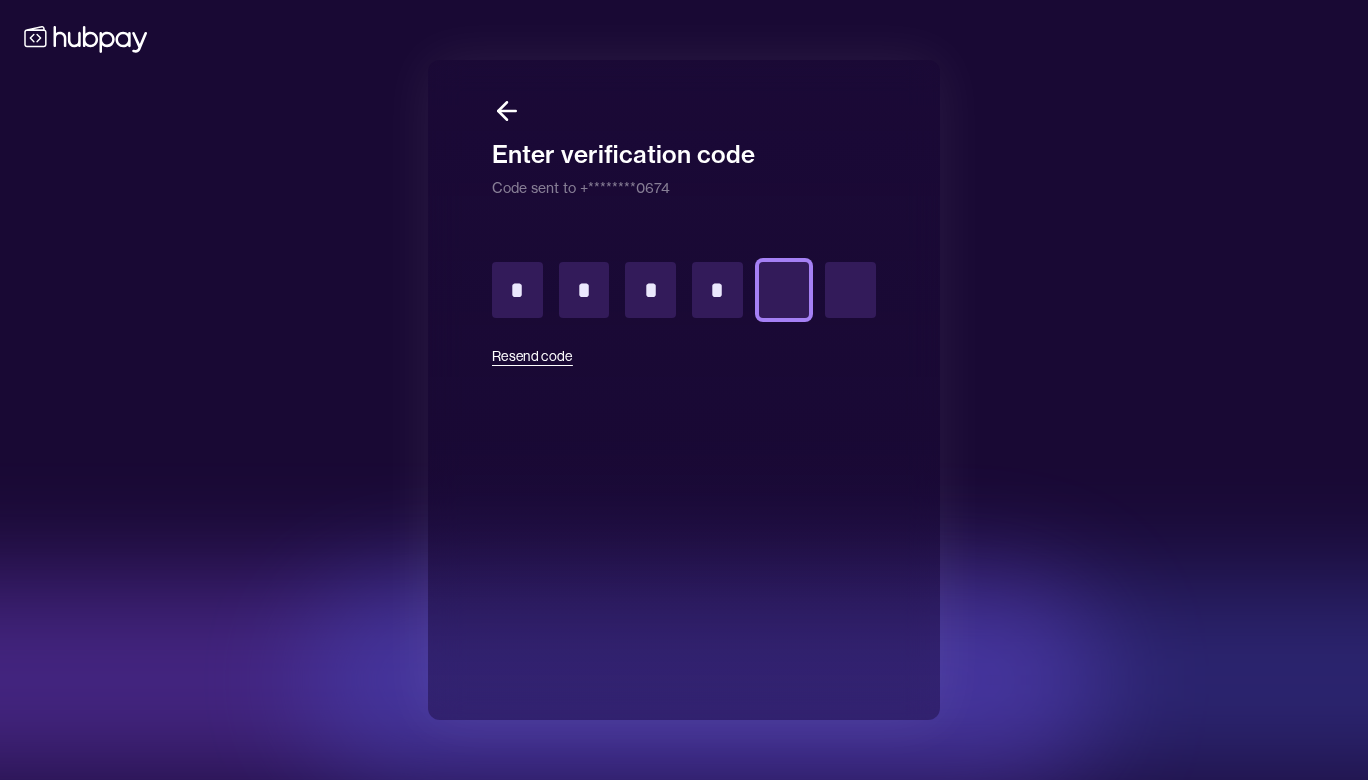 type on "*" 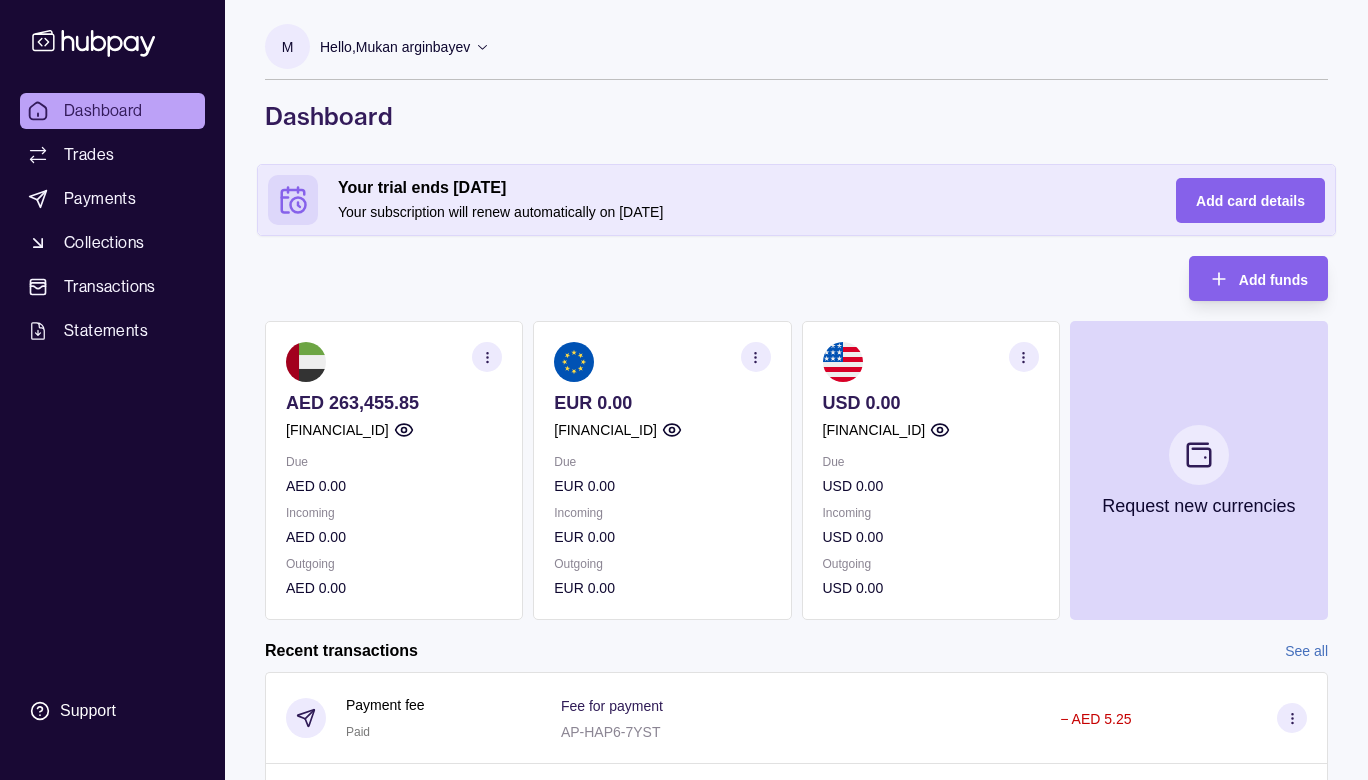 click on "Due" at bounding box center (394, 462) 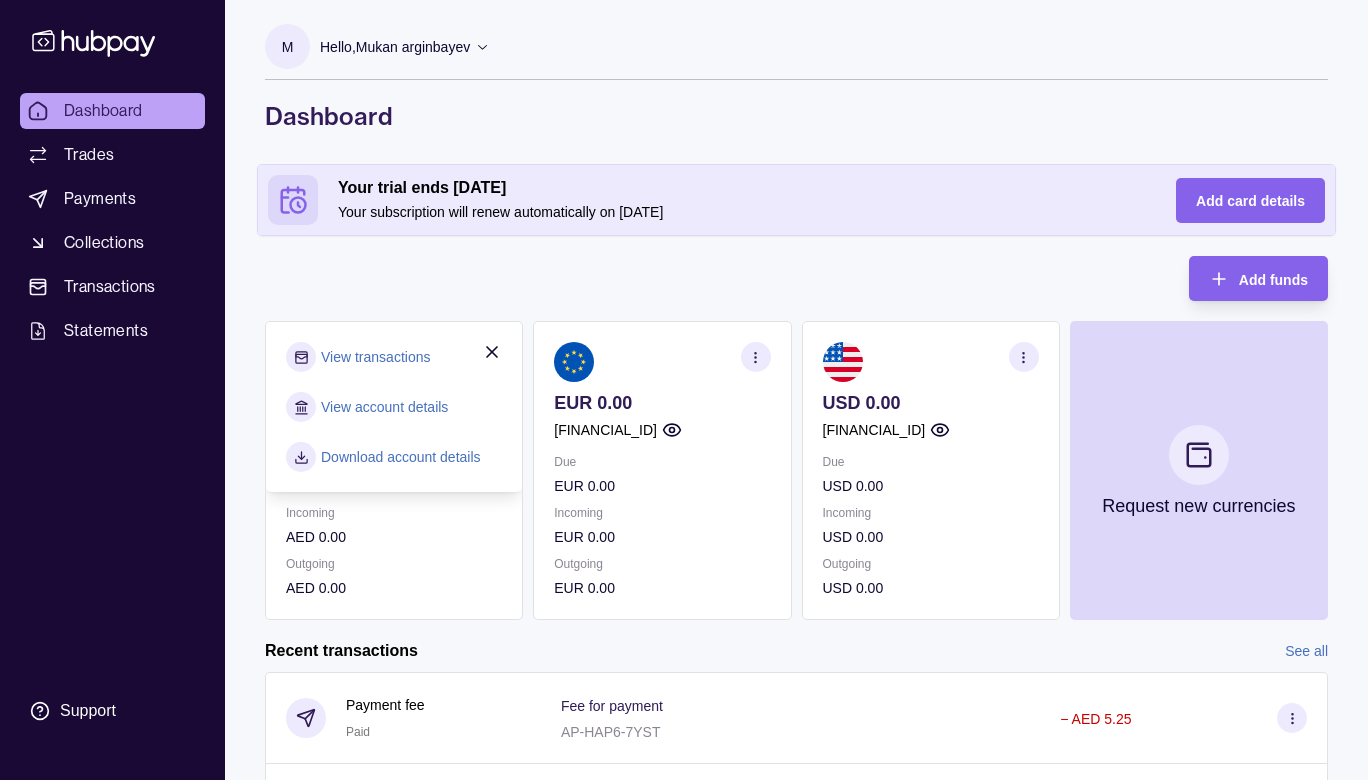 click on "View account details" at bounding box center [384, 407] 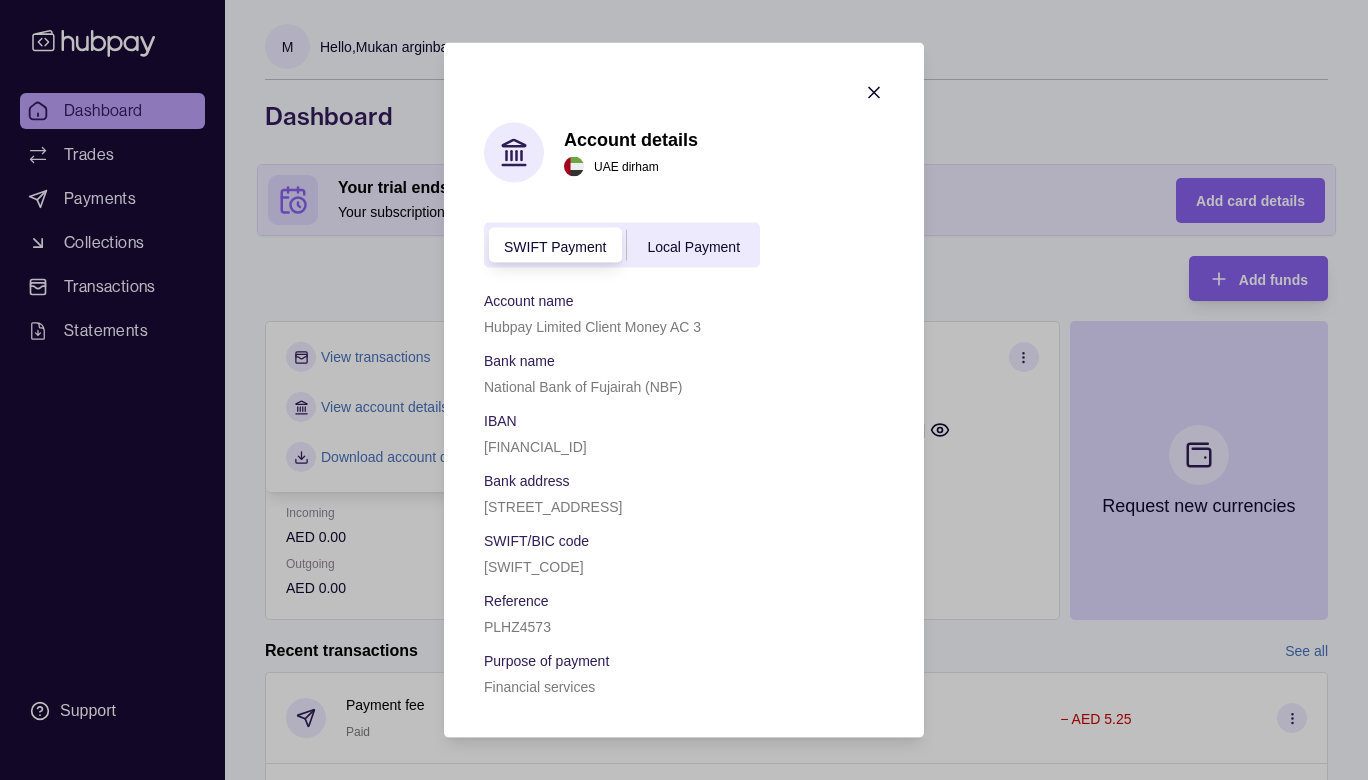 click at bounding box center (874, 96) 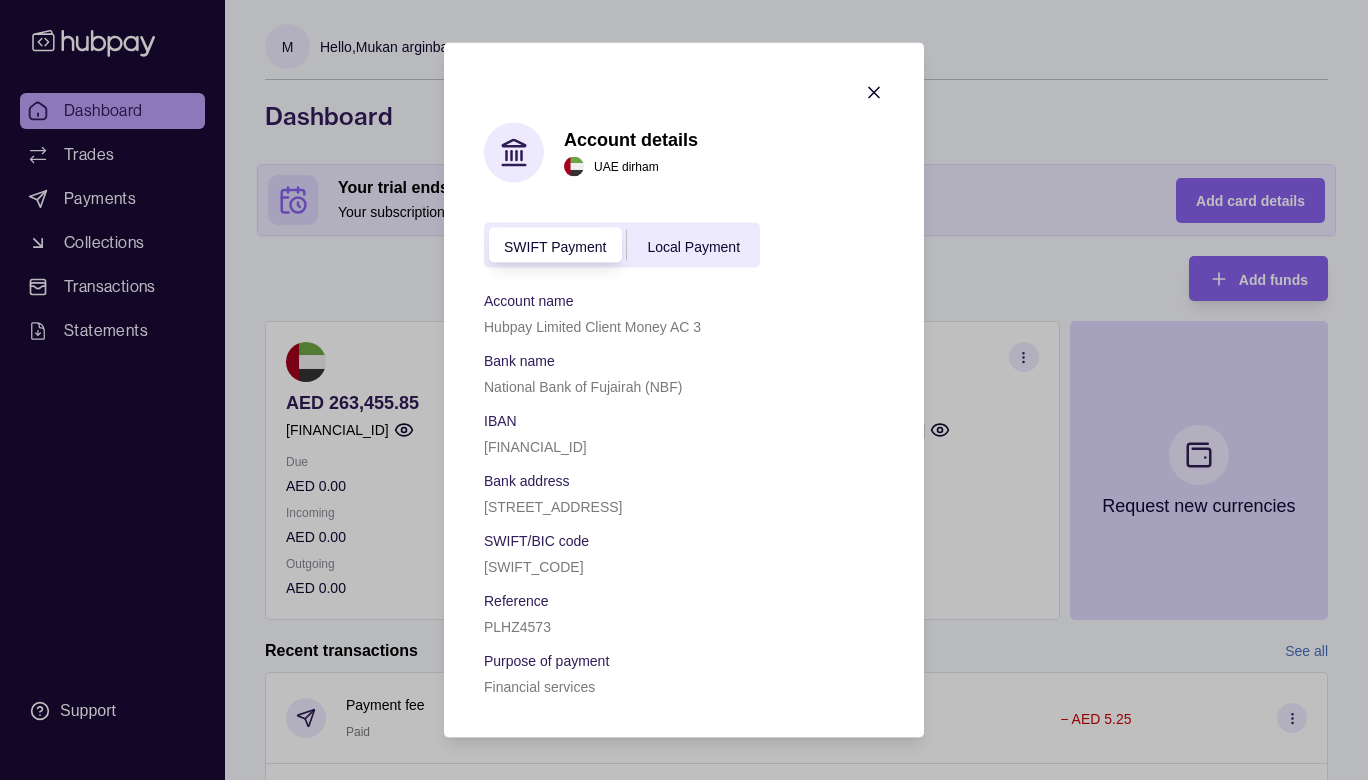 click 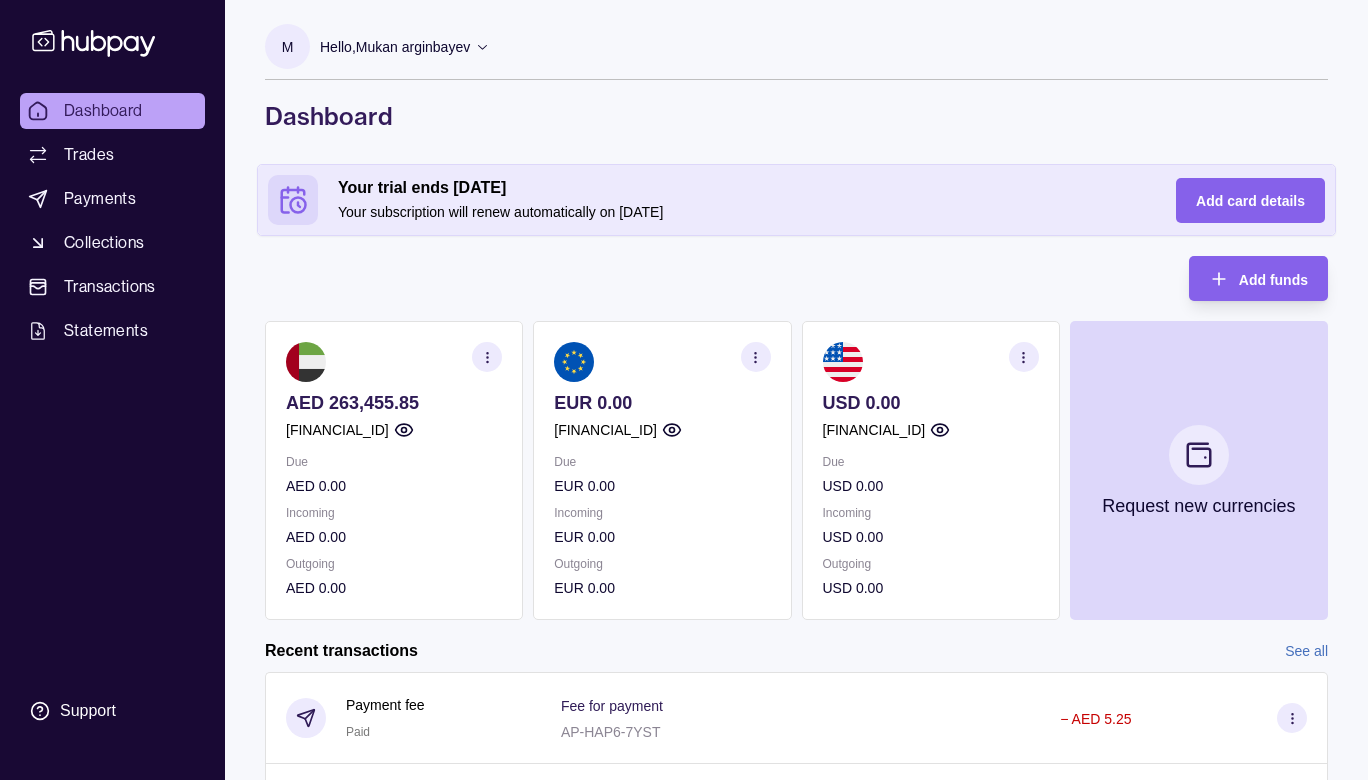 click on "AED 263,455.85 [FINANCIAL_ID]" at bounding box center (394, 416) 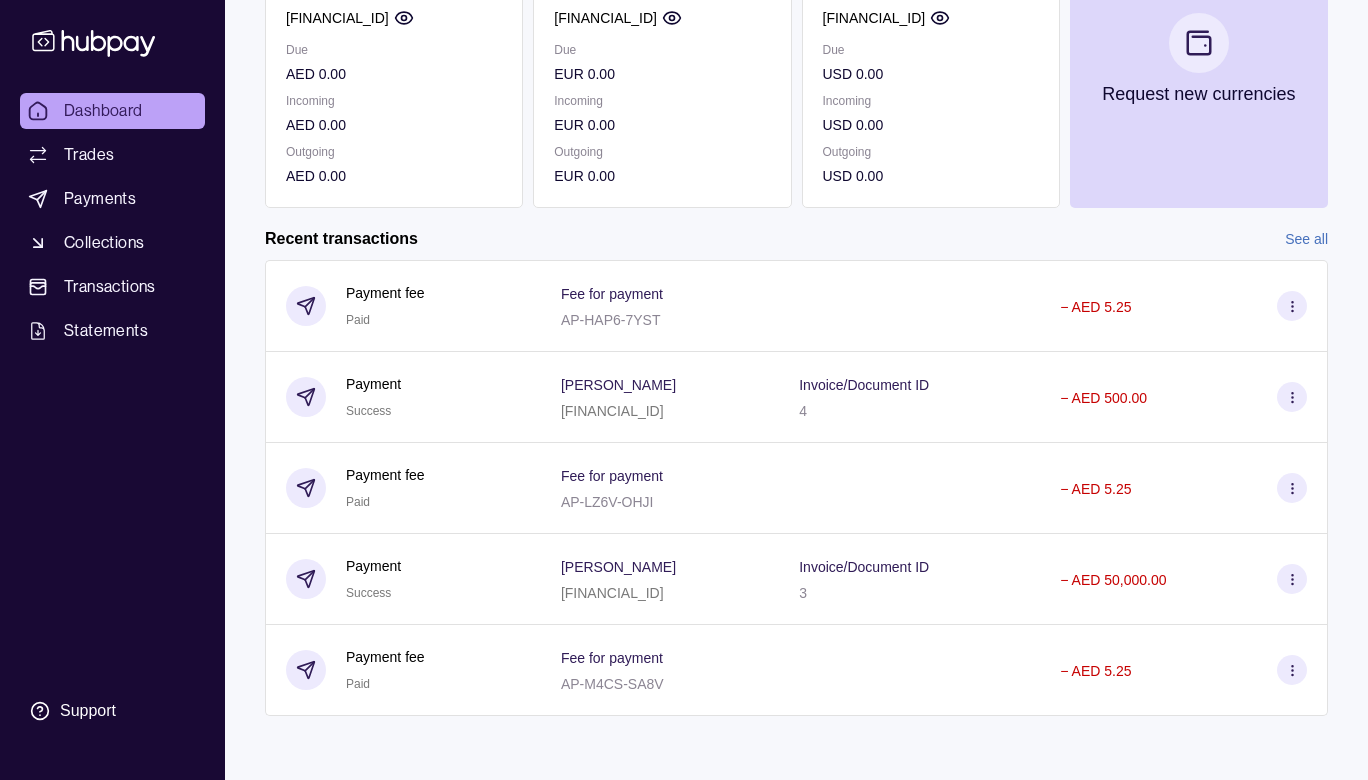 scroll, scrollTop: 0, scrollLeft: 0, axis: both 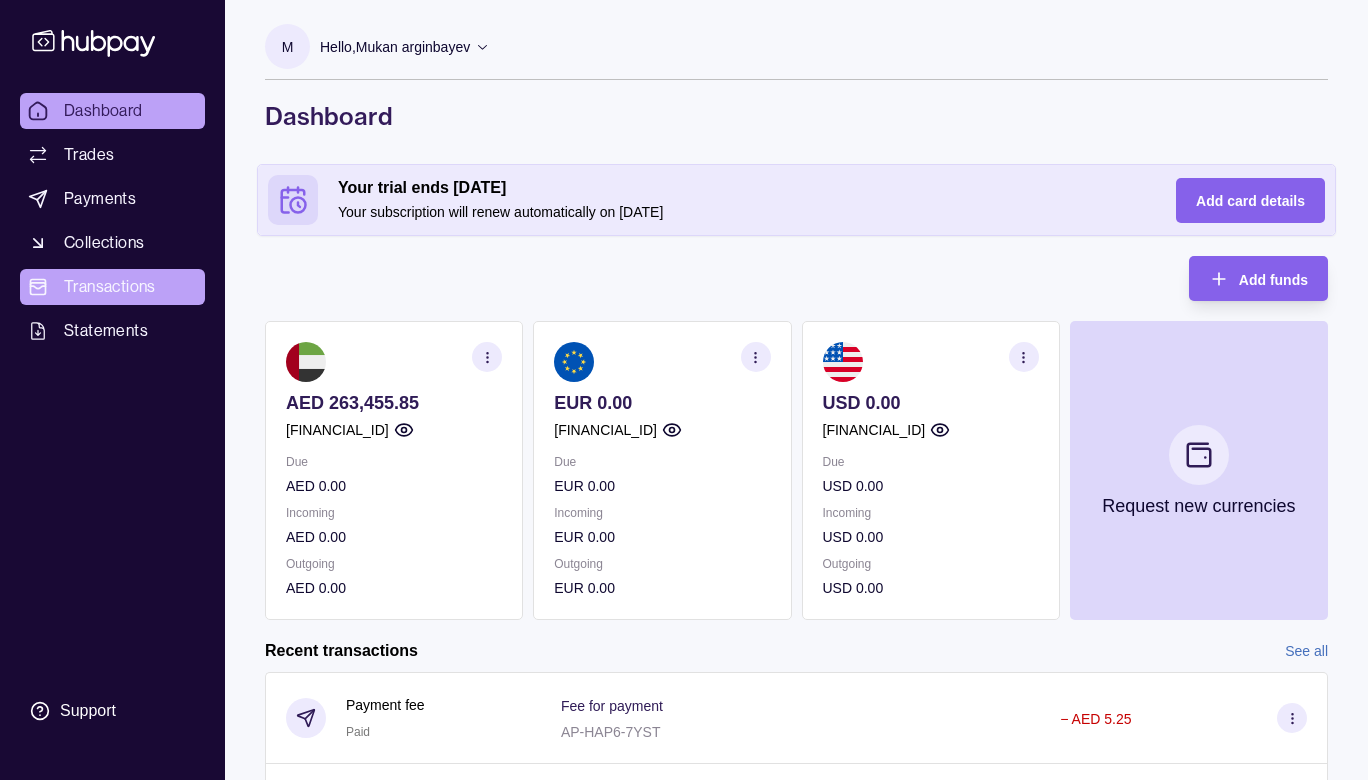click on "Transactions" at bounding box center (110, 287) 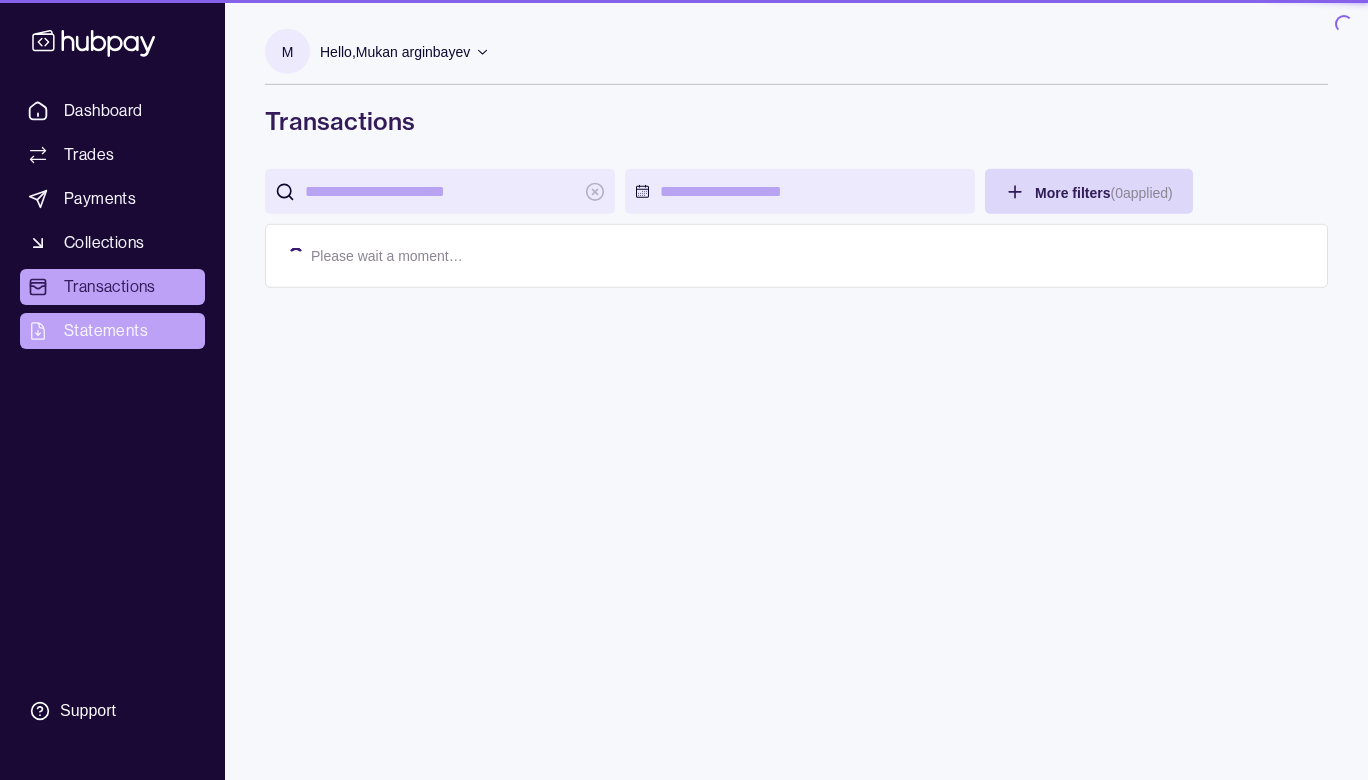 click on "Statements" at bounding box center (106, 331) 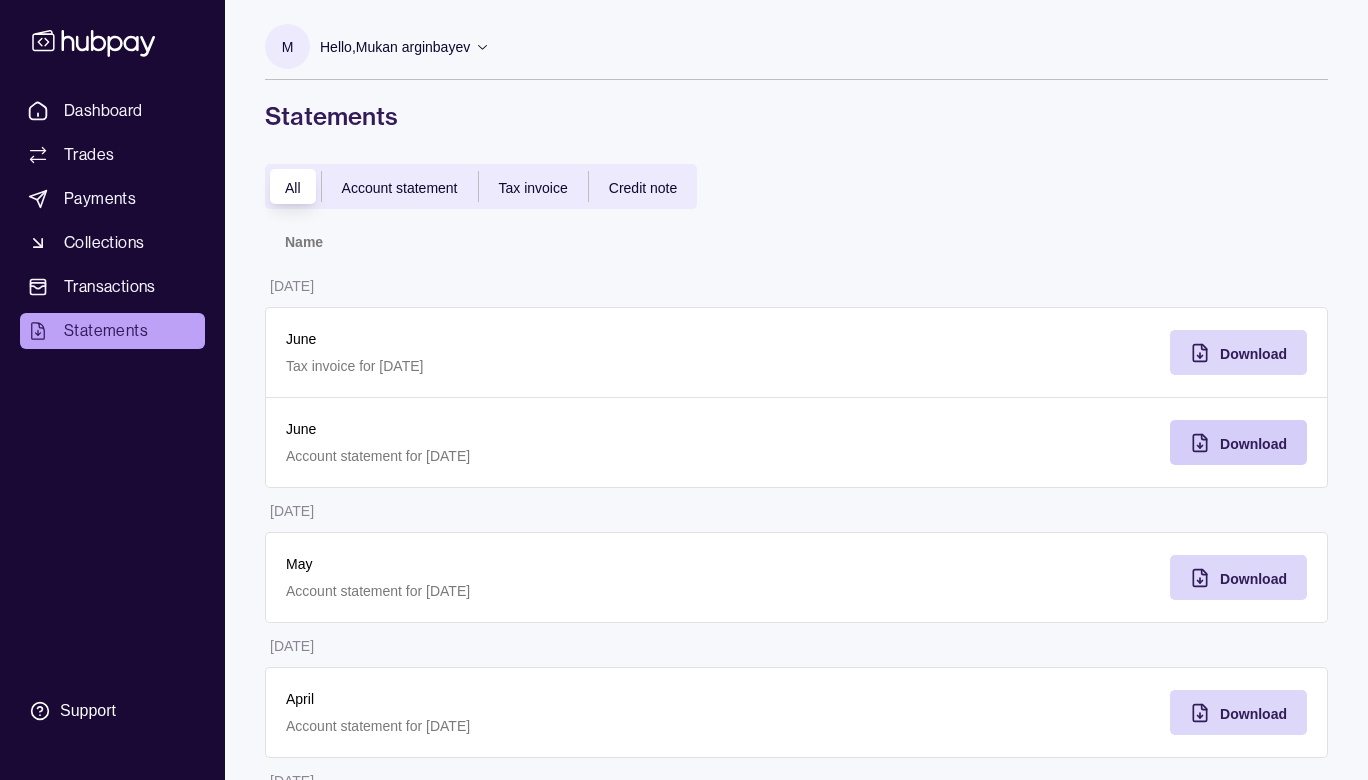 click on "Download" at bounding box center [1253, 444] 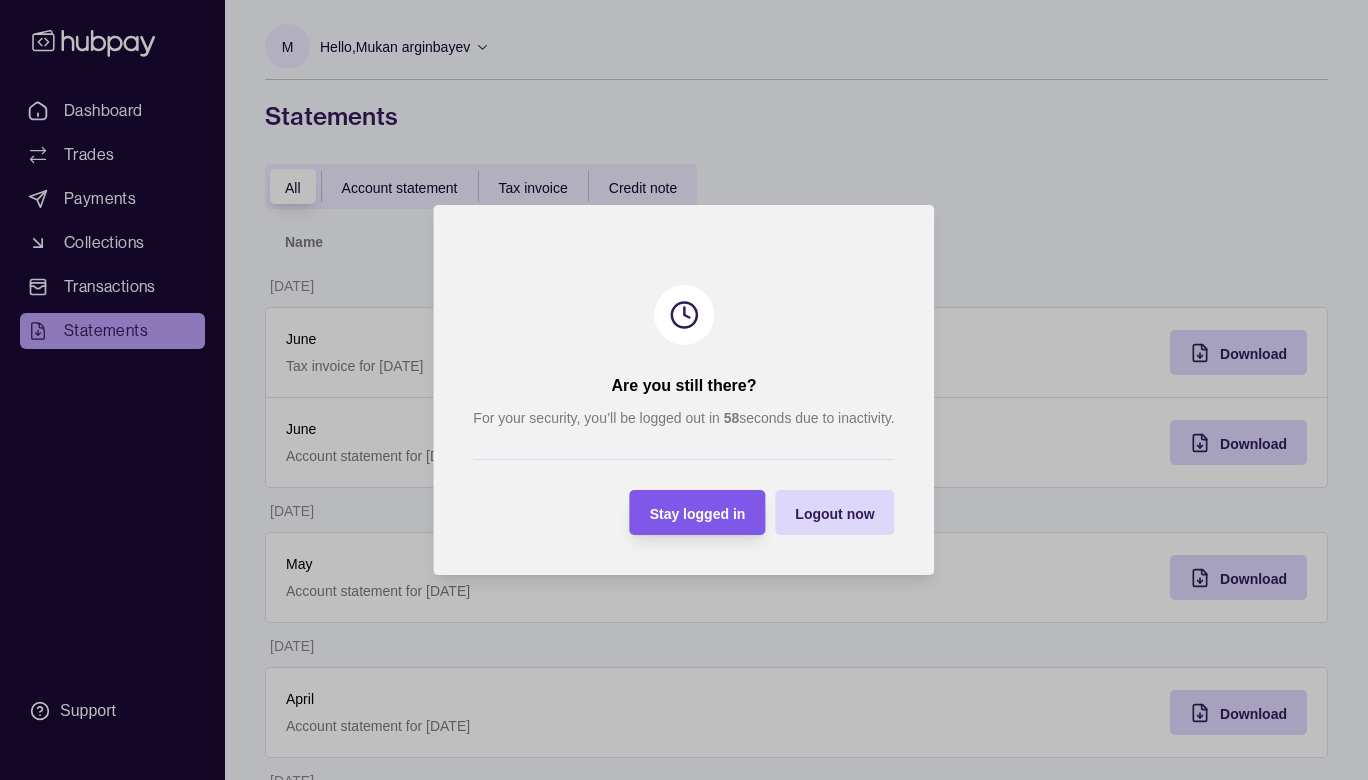 click on "Stay logged in" at bounding box center [698, 514] 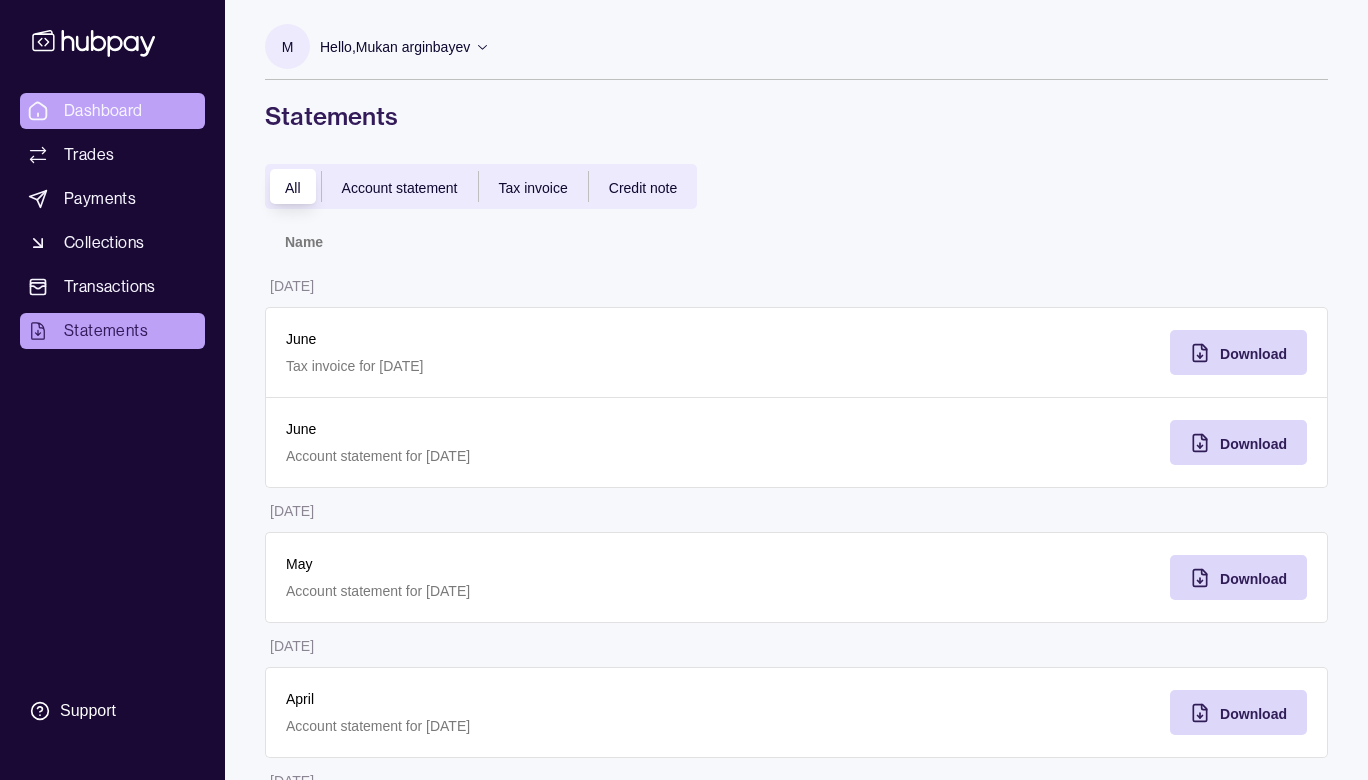 click on "Dashboard" at bounding box center (103, 111) 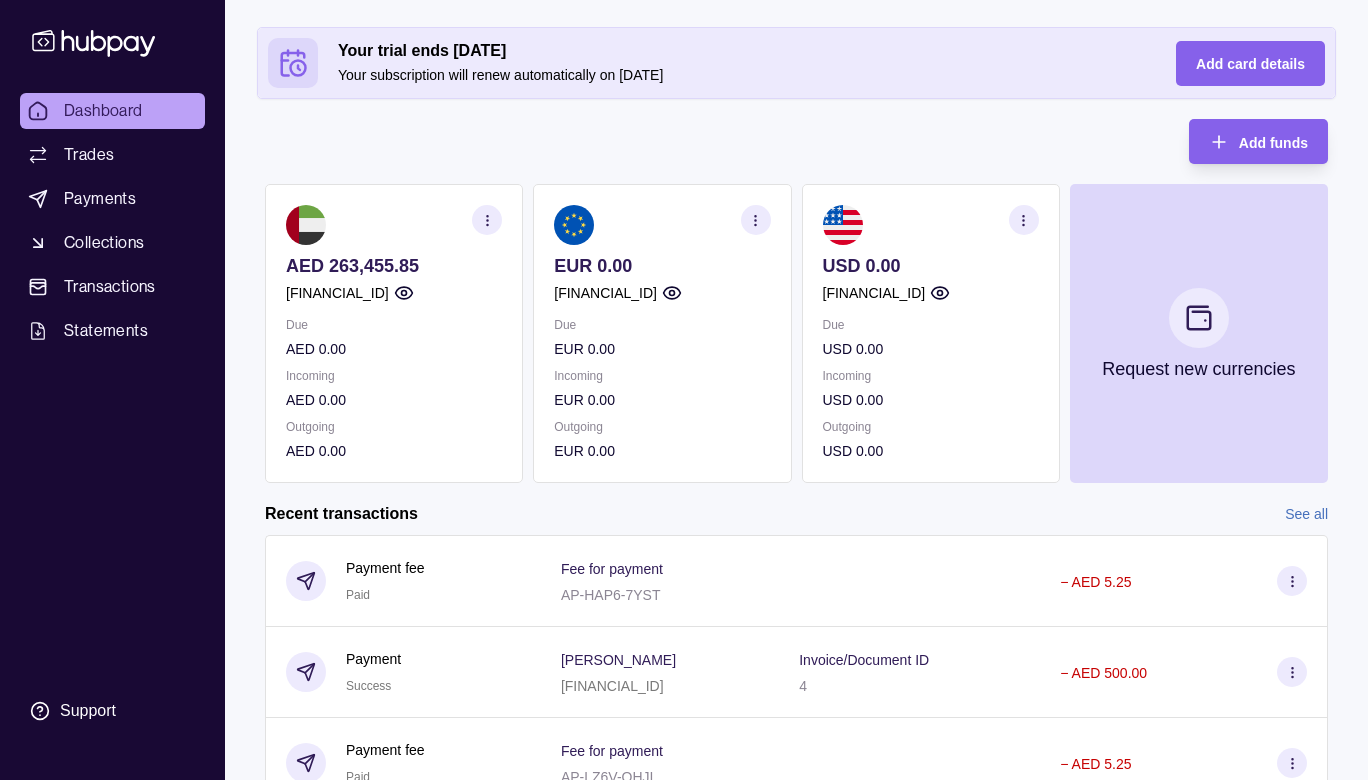scroll, scrollTop: 0, scrollLeft: 0, axis: both 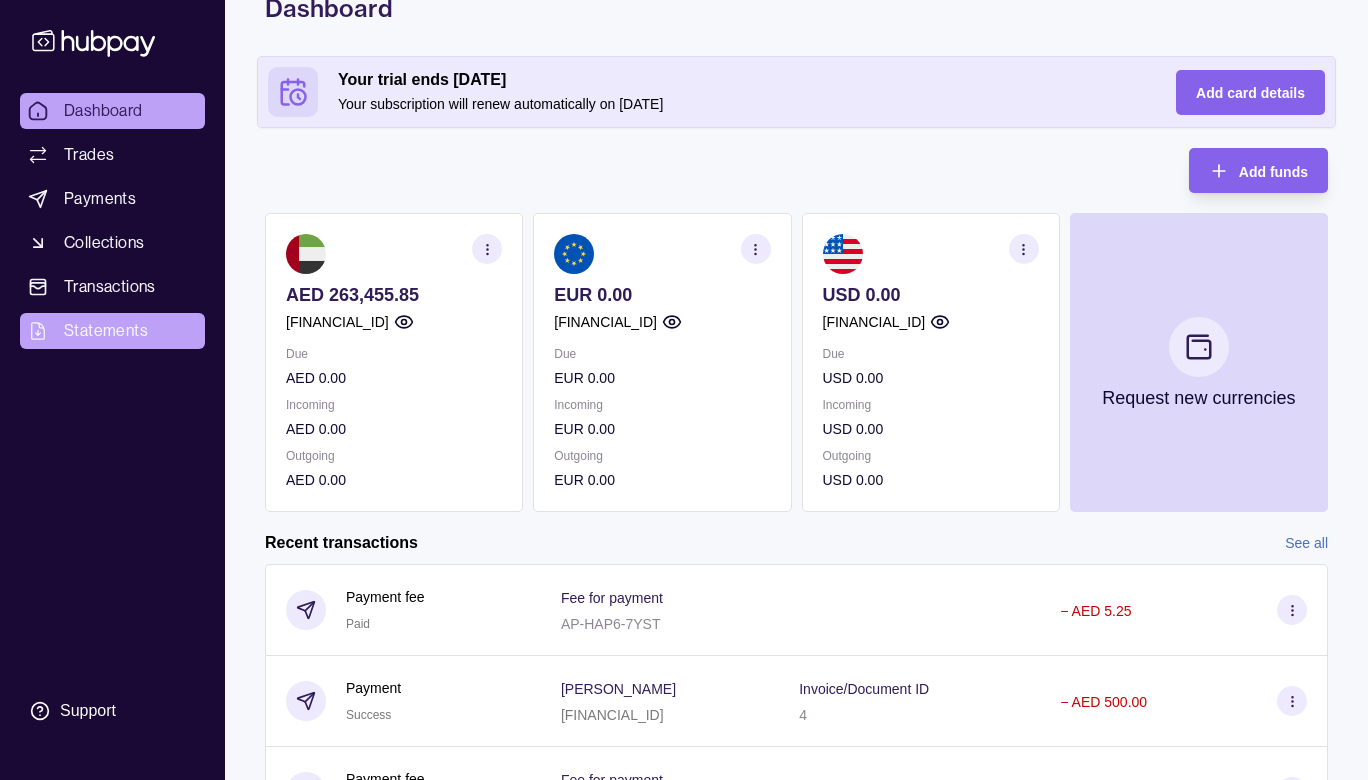 click on "Statements" at bounding box center [106, 331] 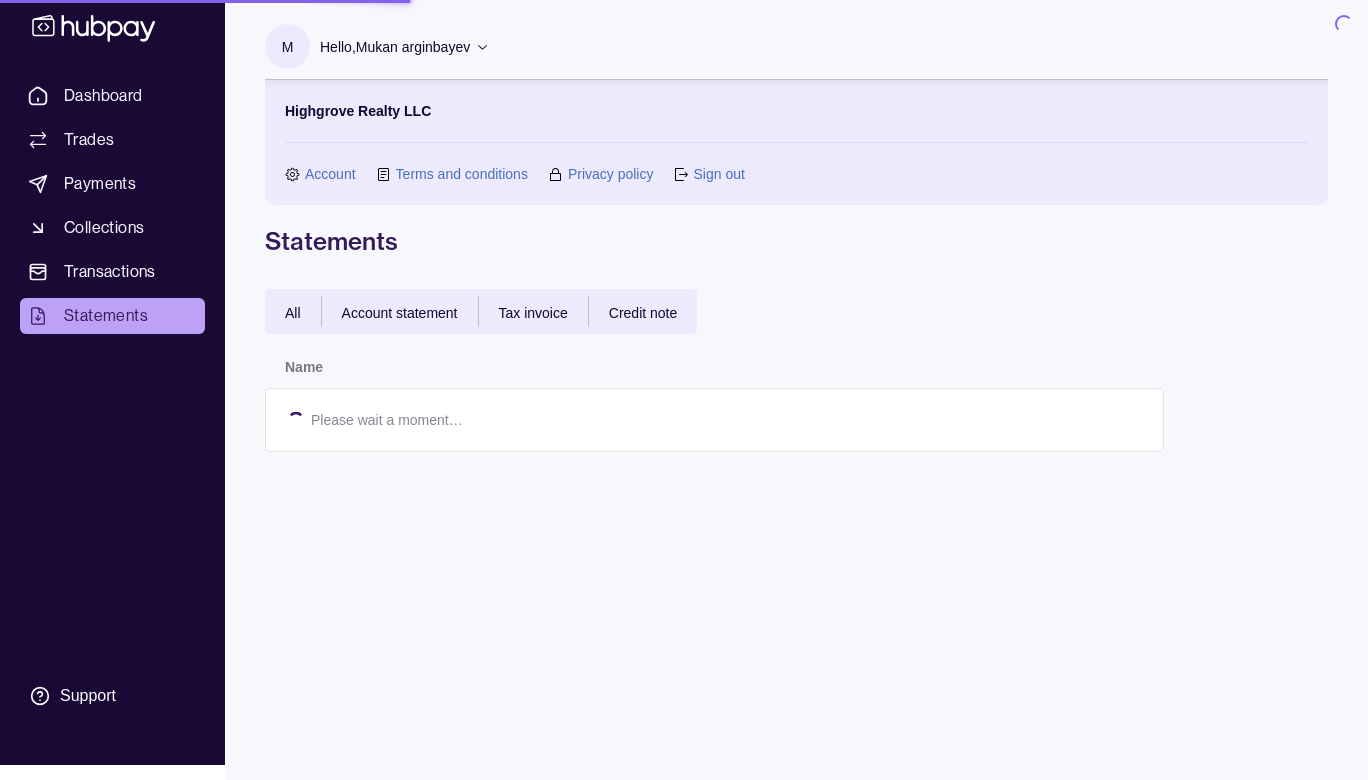 scroll, scrollTop: 0, scrollLeft: 0, axis: both 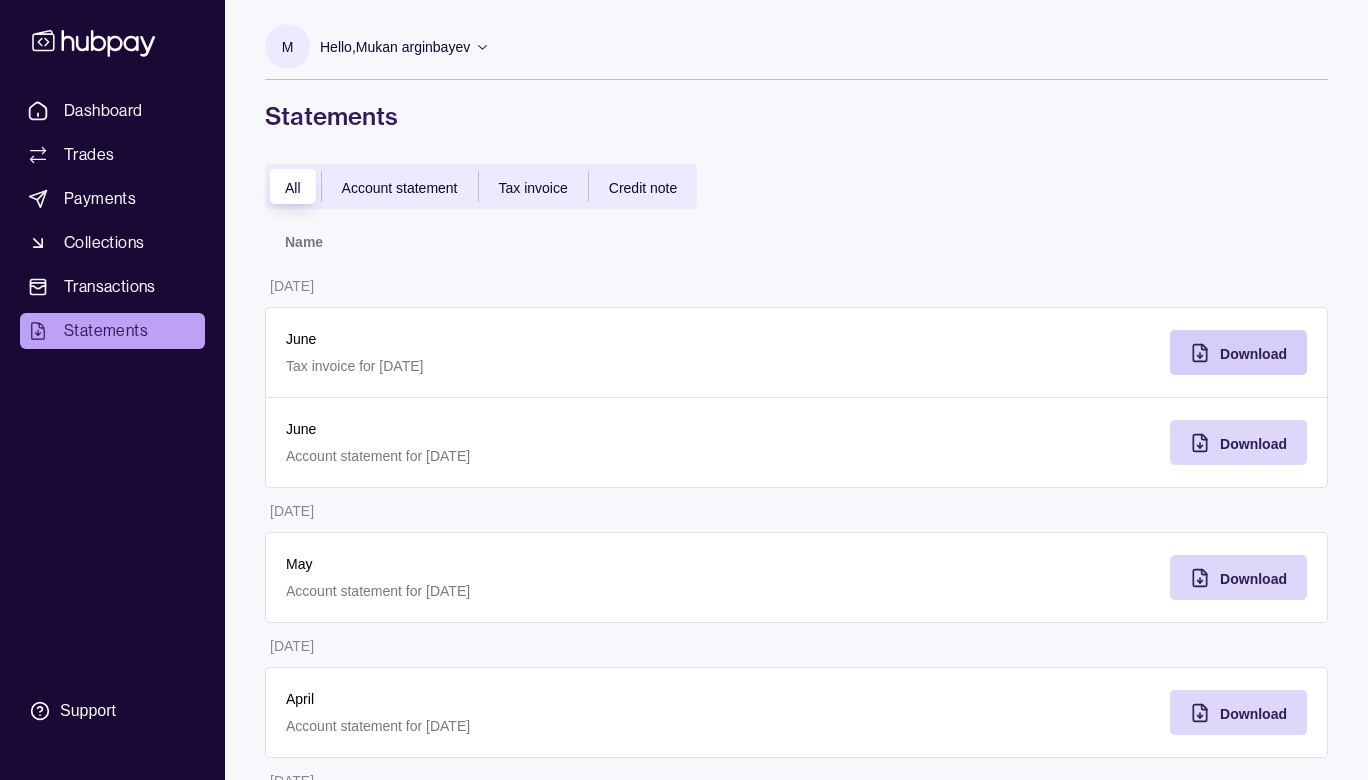 click on "Download" at bounding box center (1253, 354) 